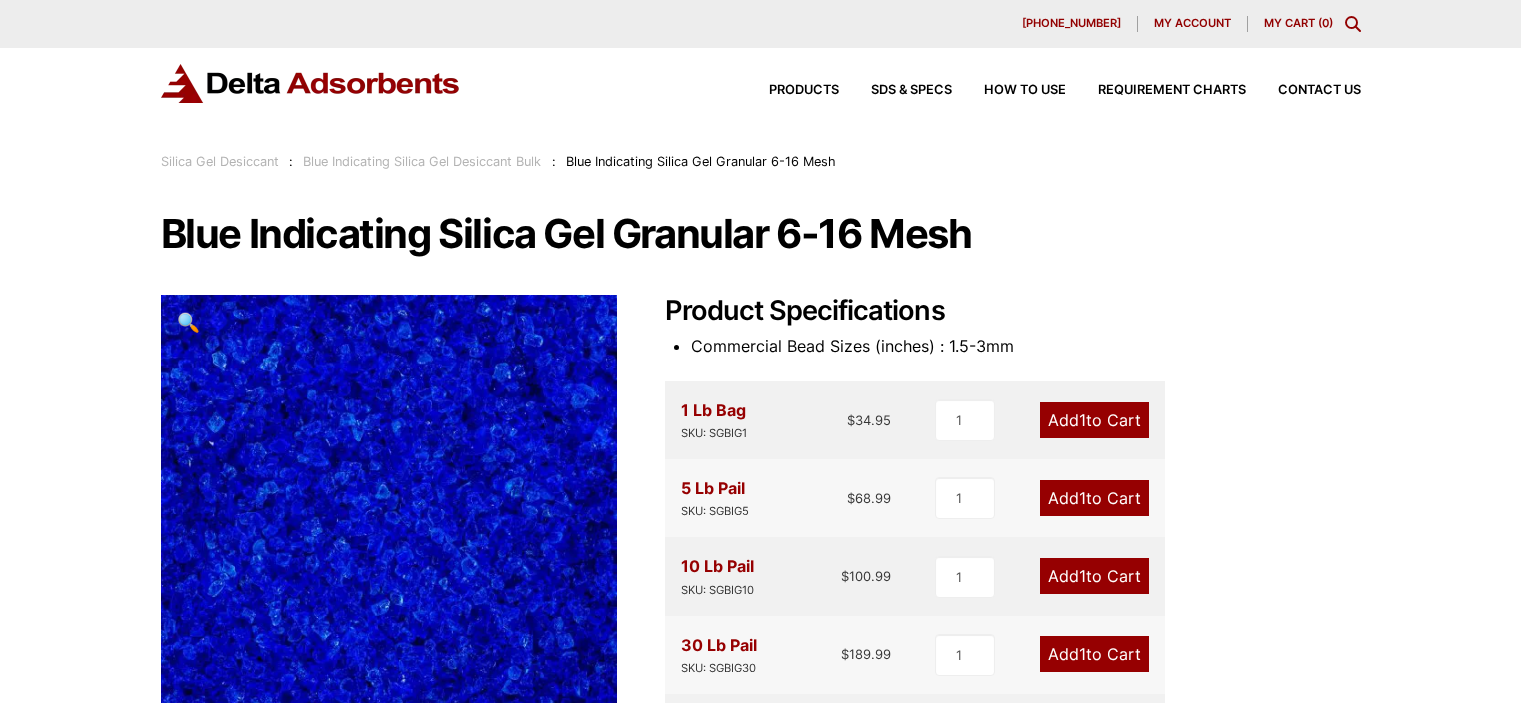 scroll, scrollTop: 0, scrollLeft: 0, axis: both 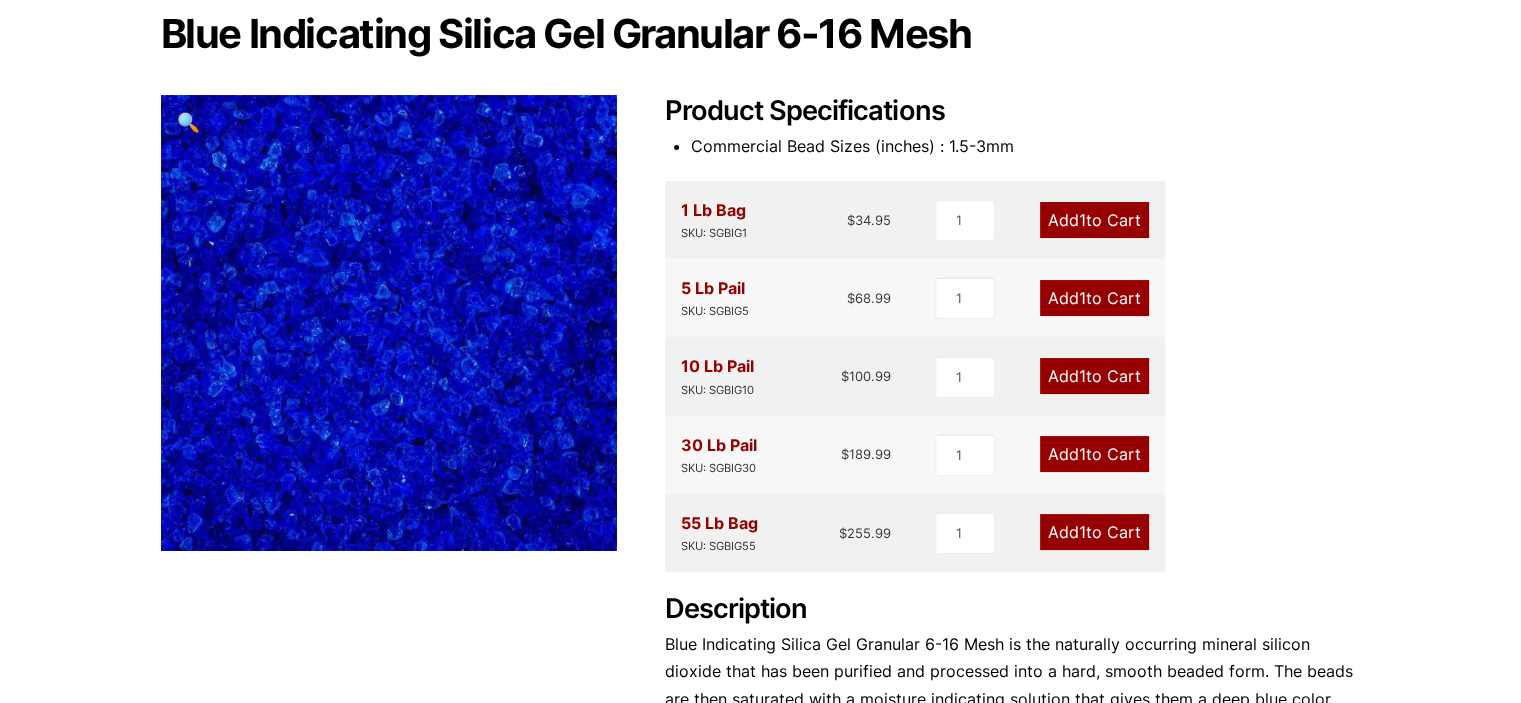 click on "Add  1  to Cart" at bounding box center [1094, 298] 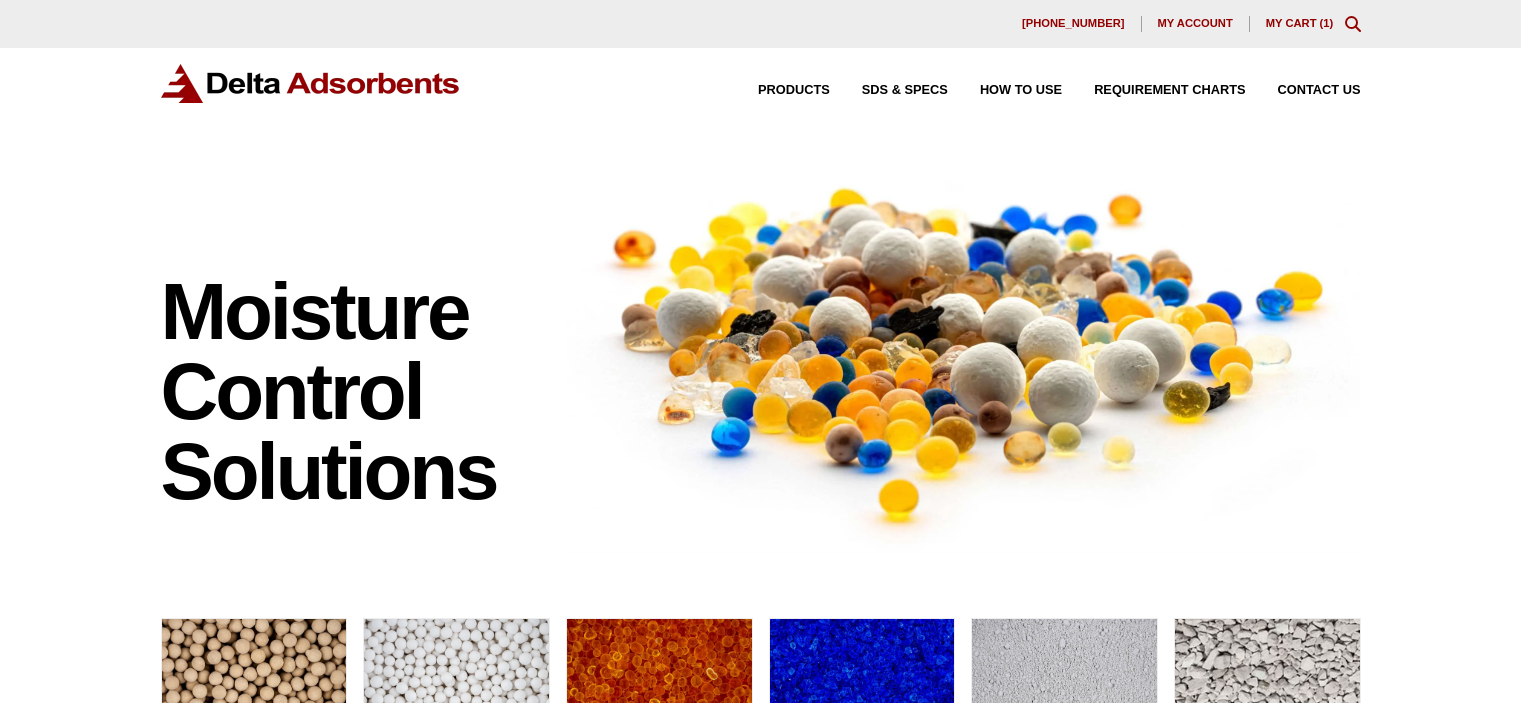 scroll, scrollTop: 0, scrollLeft: 0, axis: both 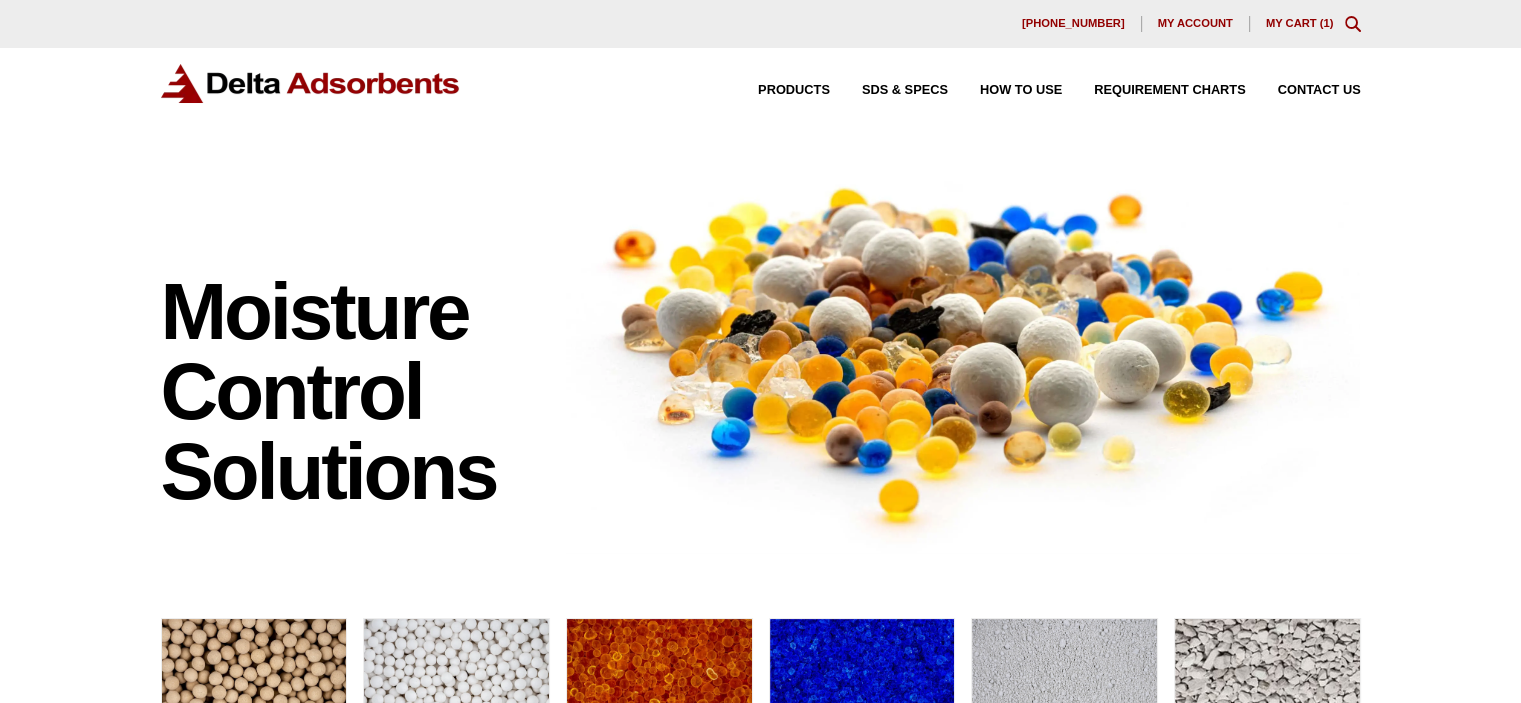 click on "My Cart ( 1 )" at bounding box center (1300, 23) 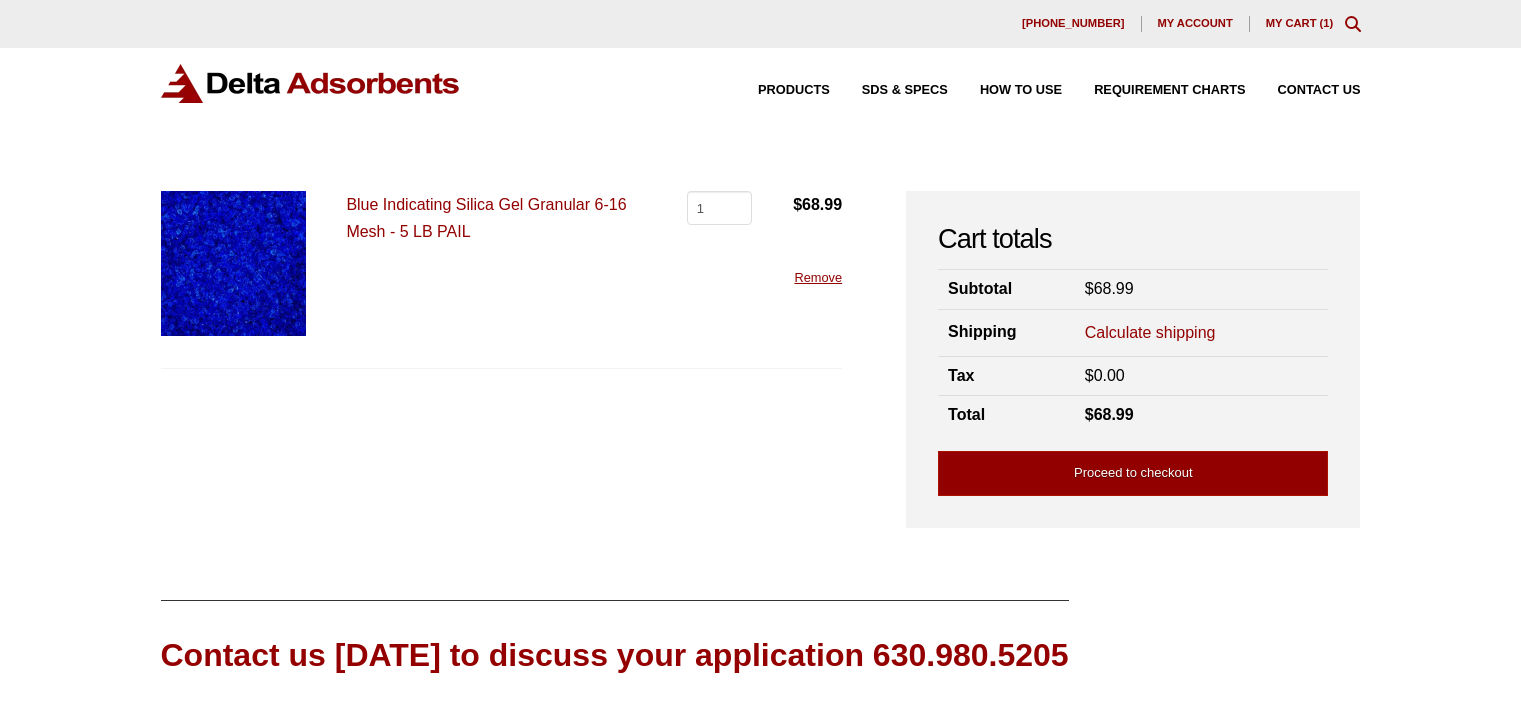 scroll, scrollTop: 0, scrollLeft: 0, axis: both 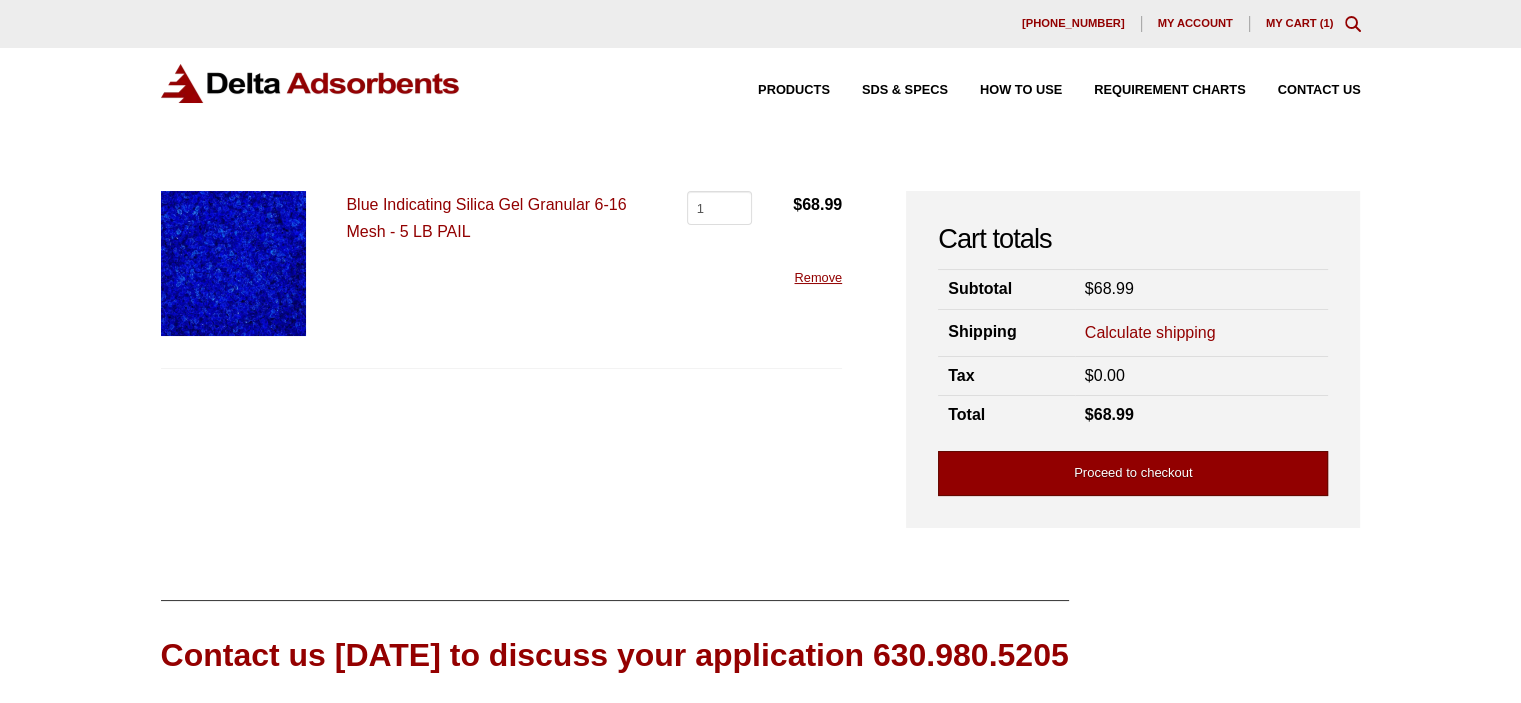click on "Proceed to checkout" at bounding box center (1133, 473) 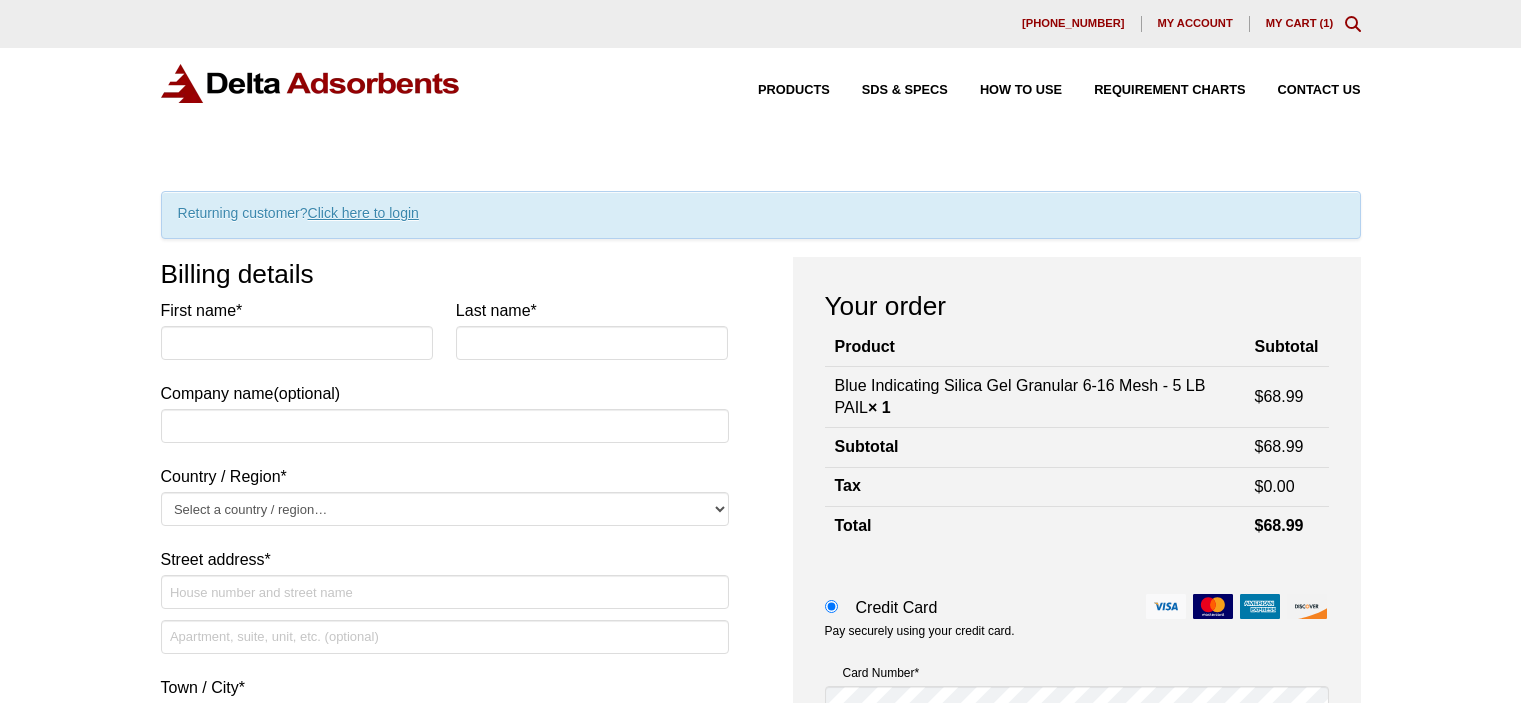 scroll, scrollTop: 0, scrollLeft: 0, axis: both 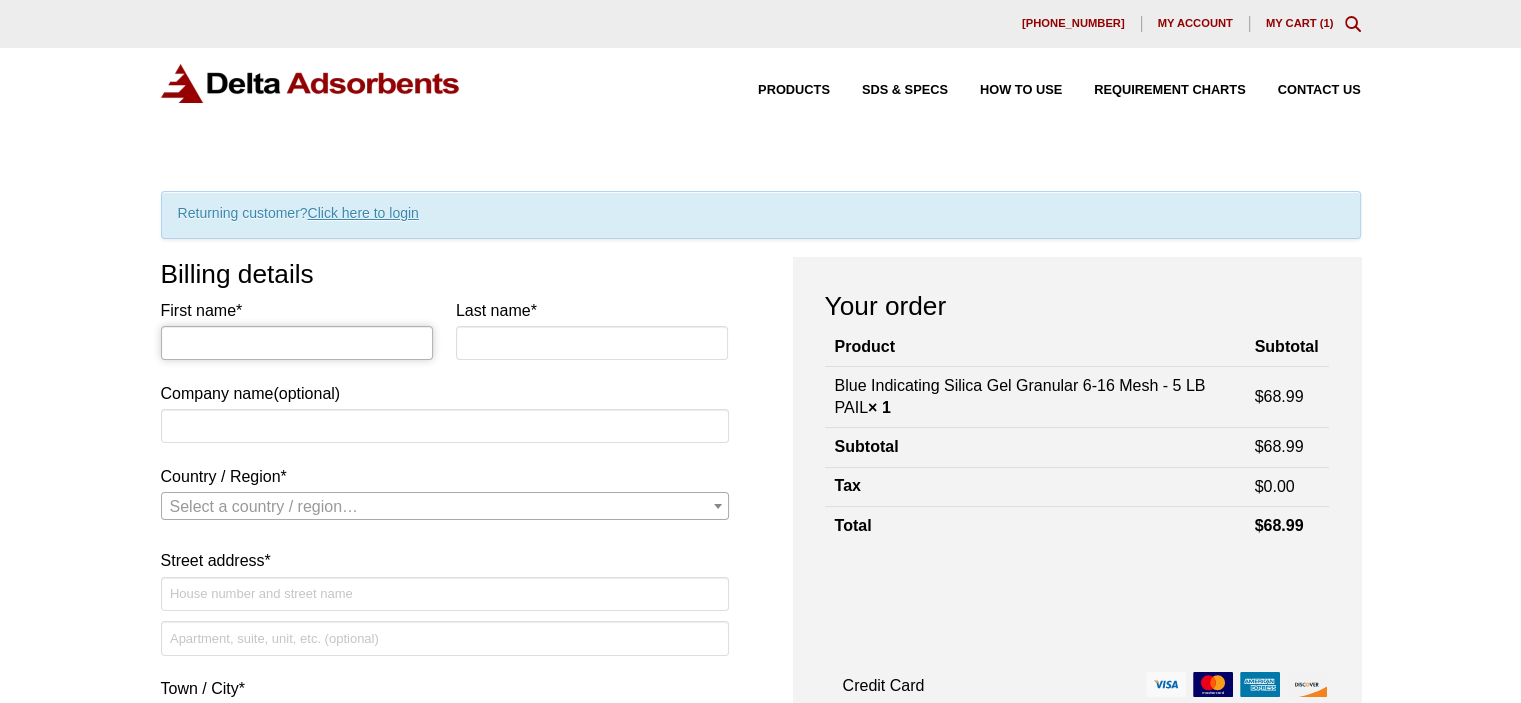 click on "First name  *" at bounding box center [297, 343] 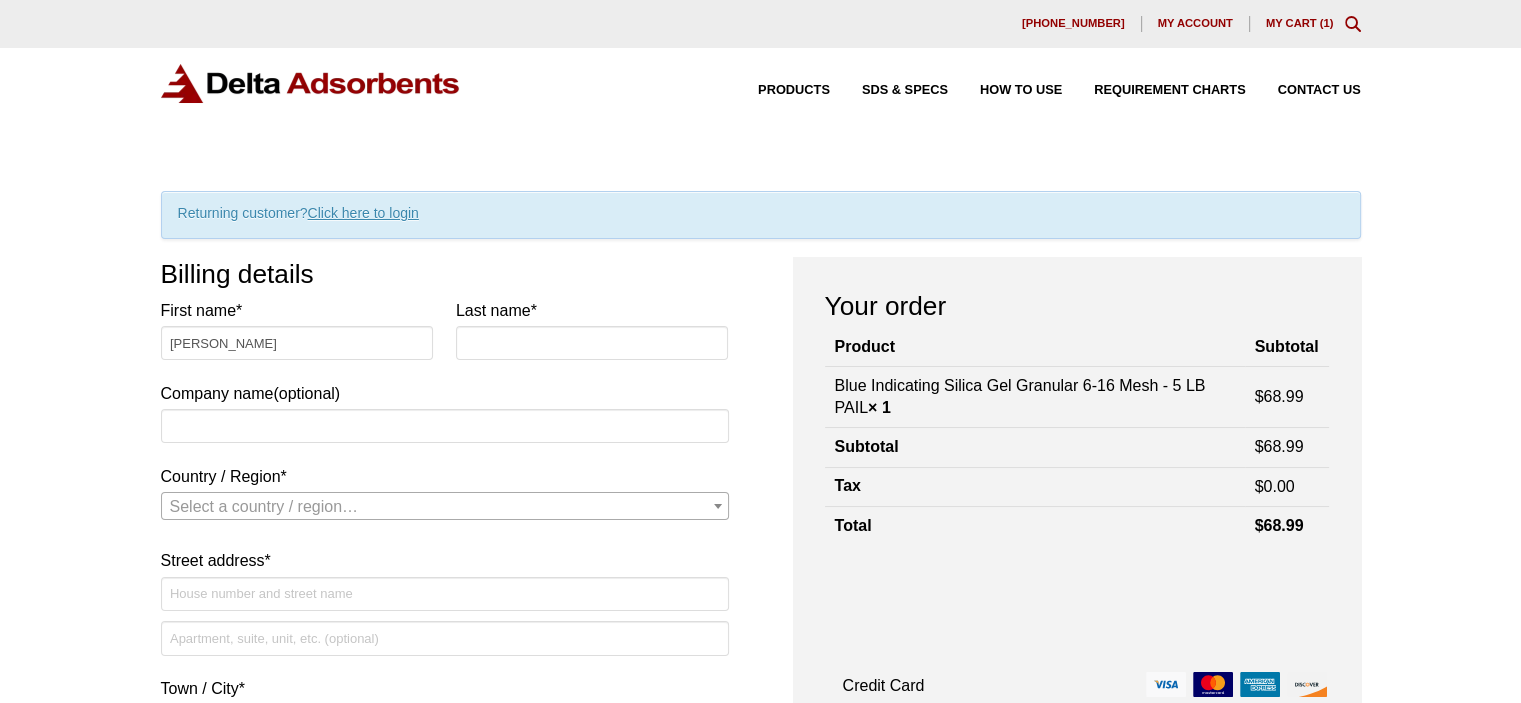 type on "Rosenstein" 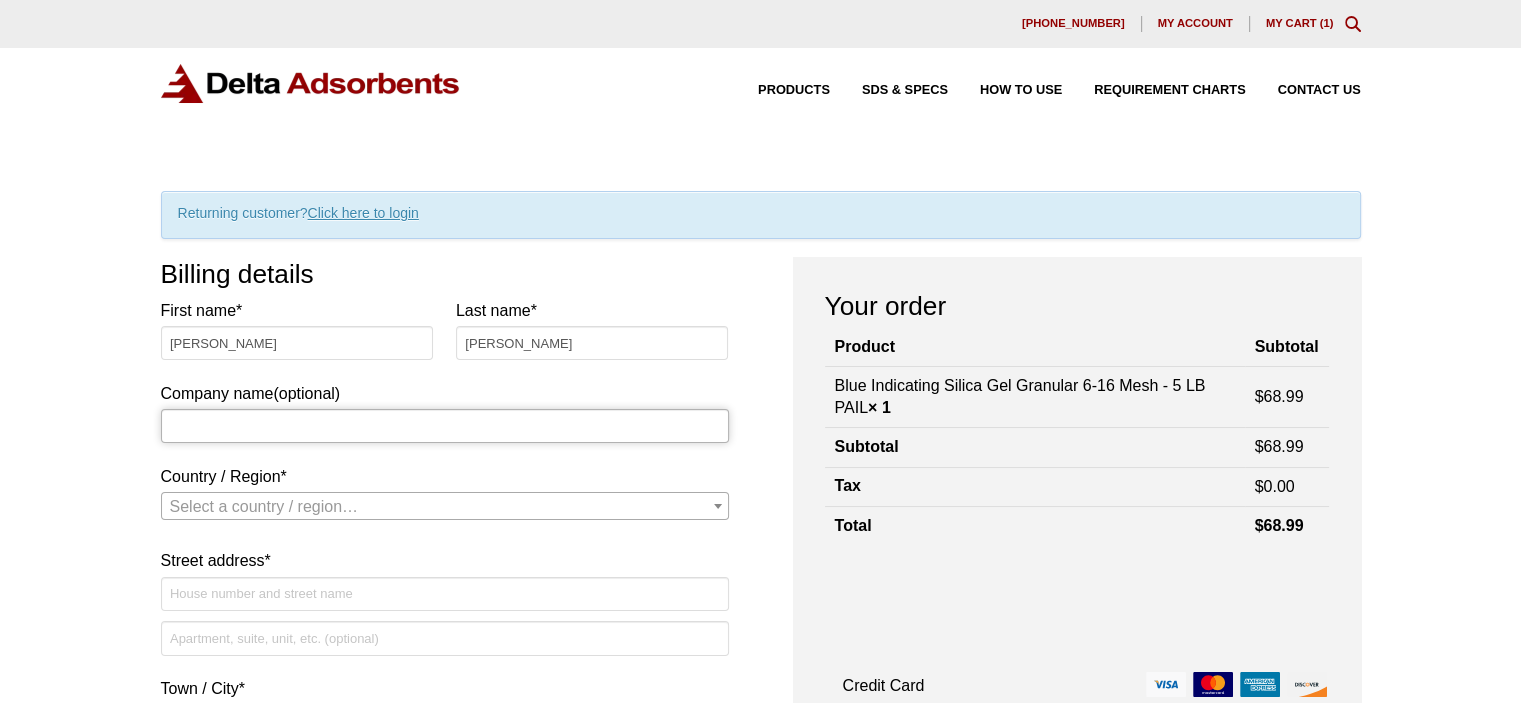 type on "Green Analytics" 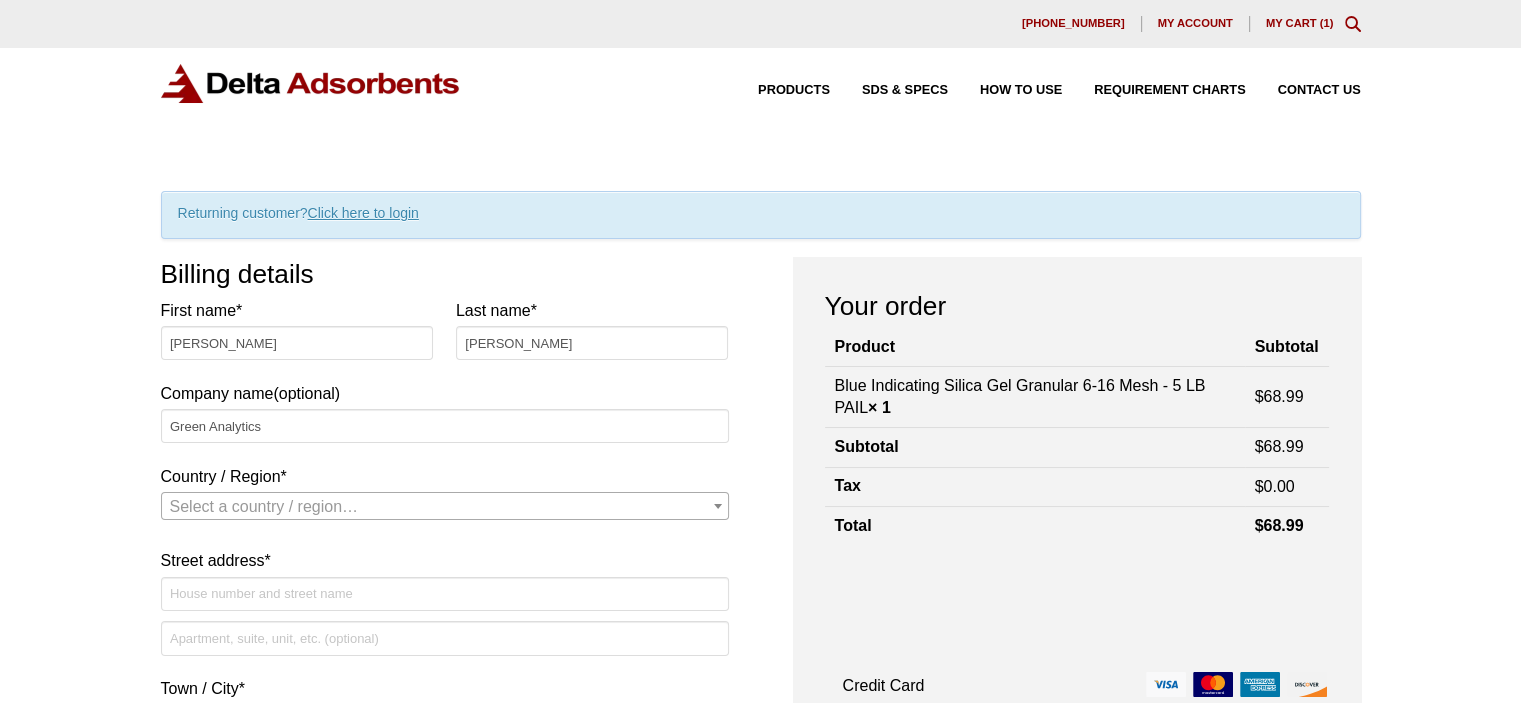 select on "US" 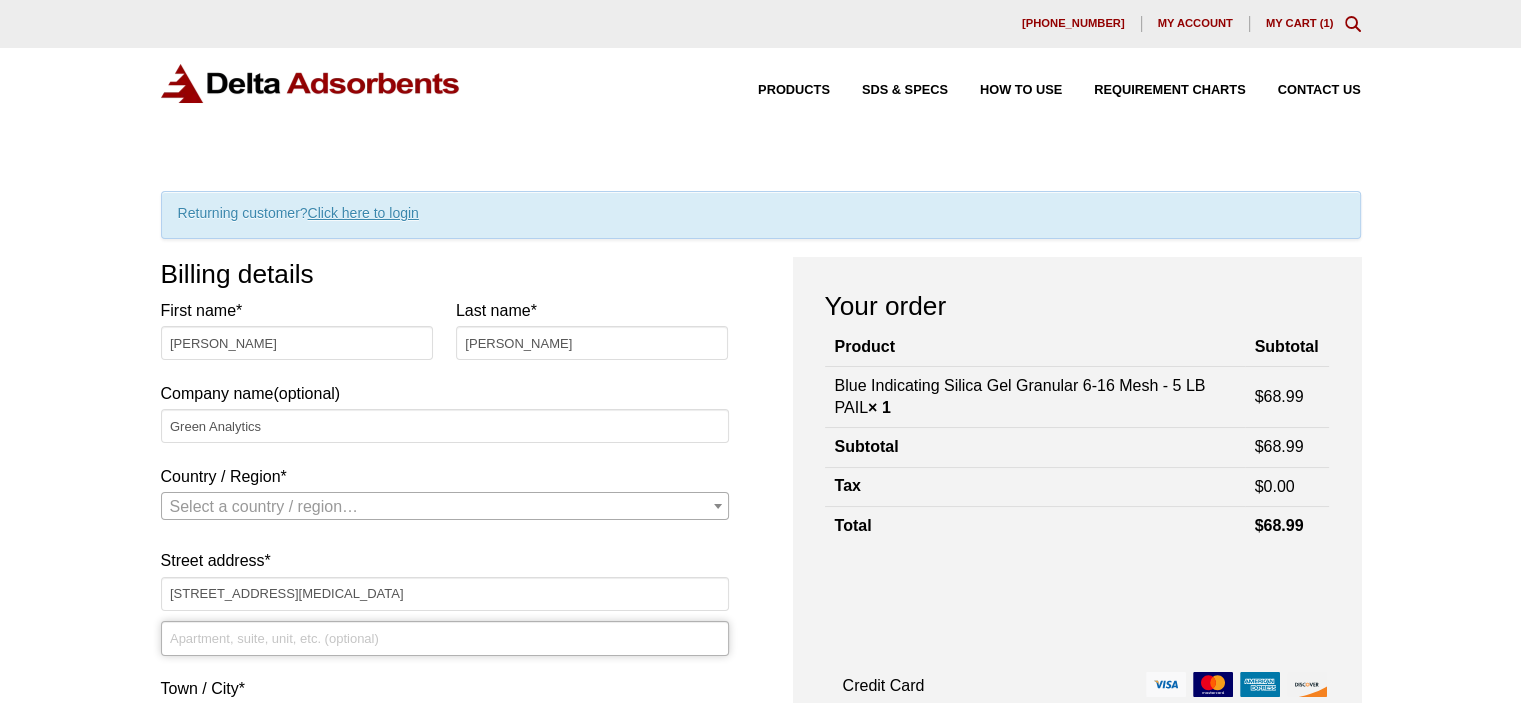 type on "Suite 100" 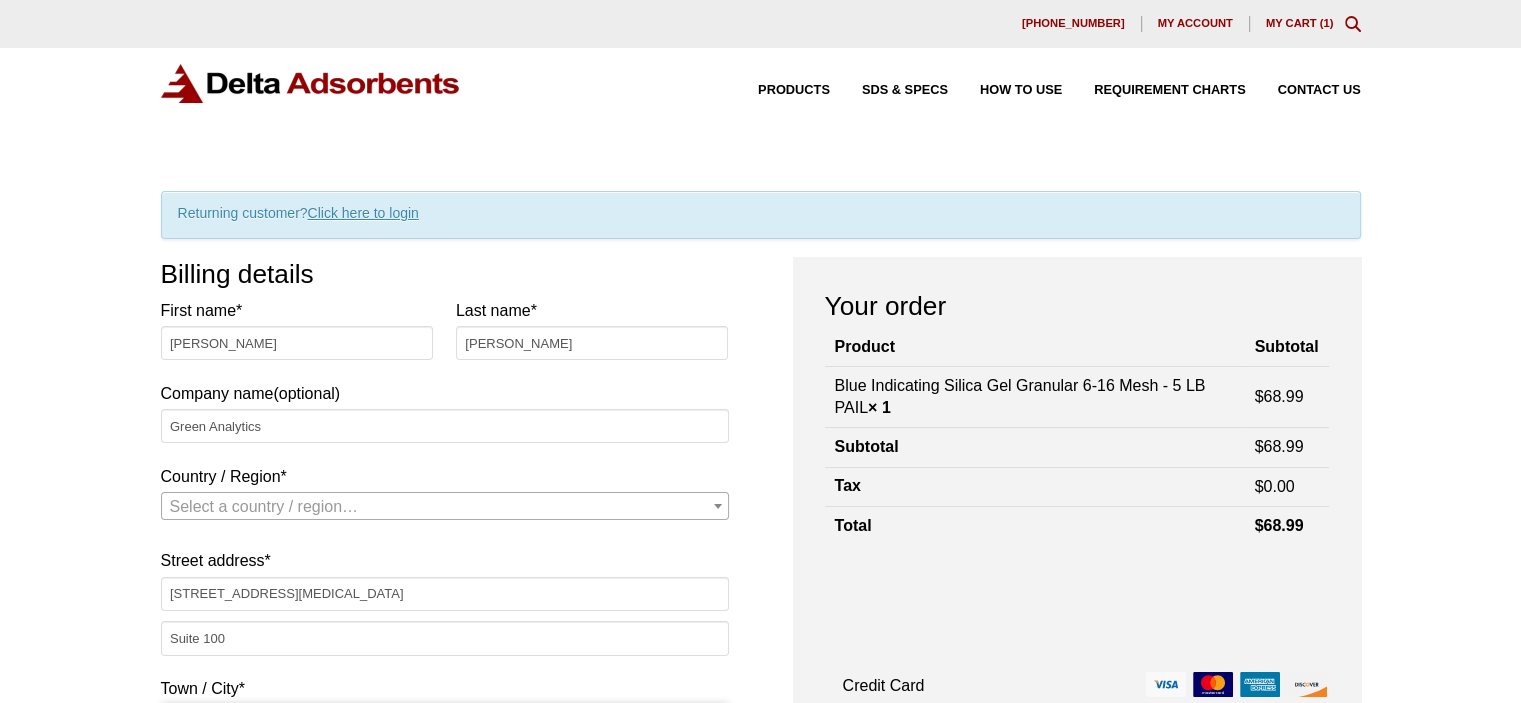 type on "Harrisburg" 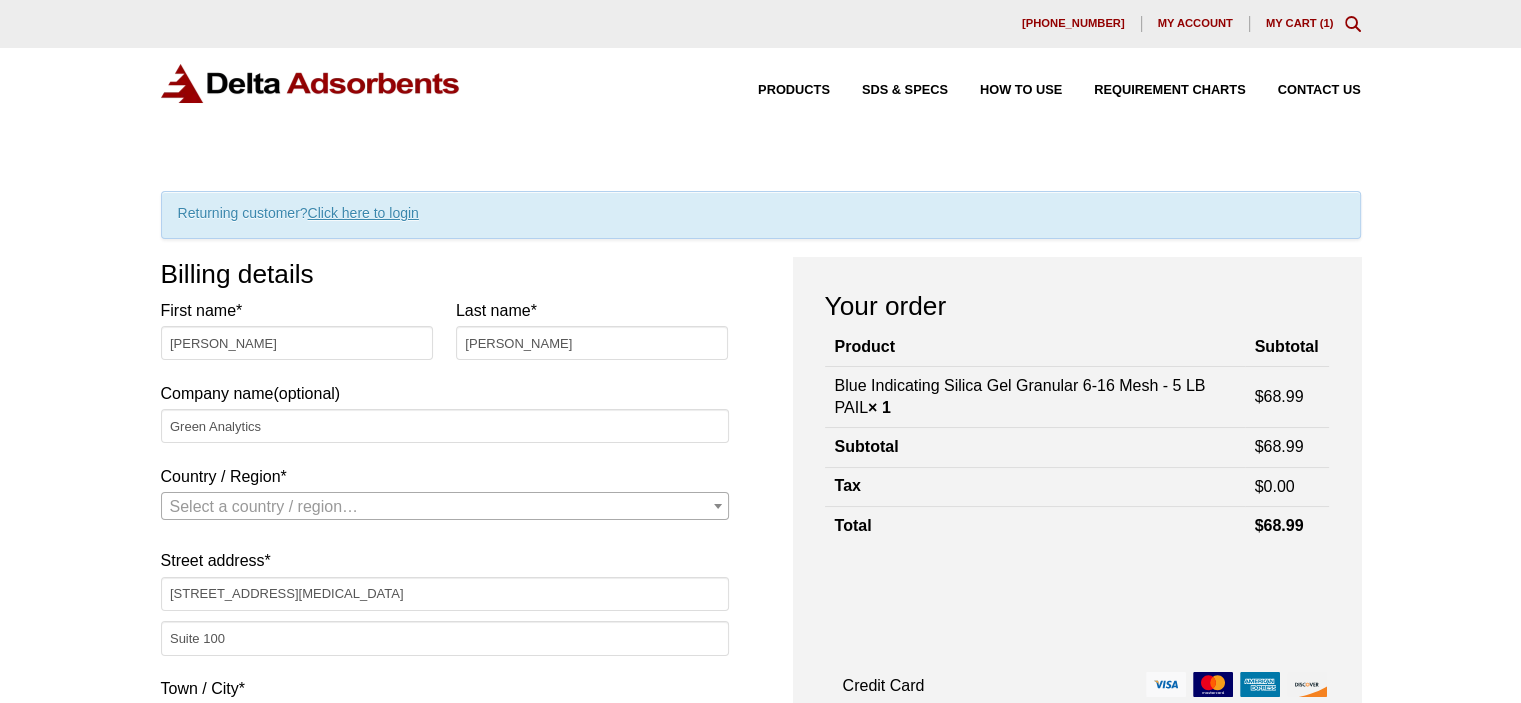 type on "17112" 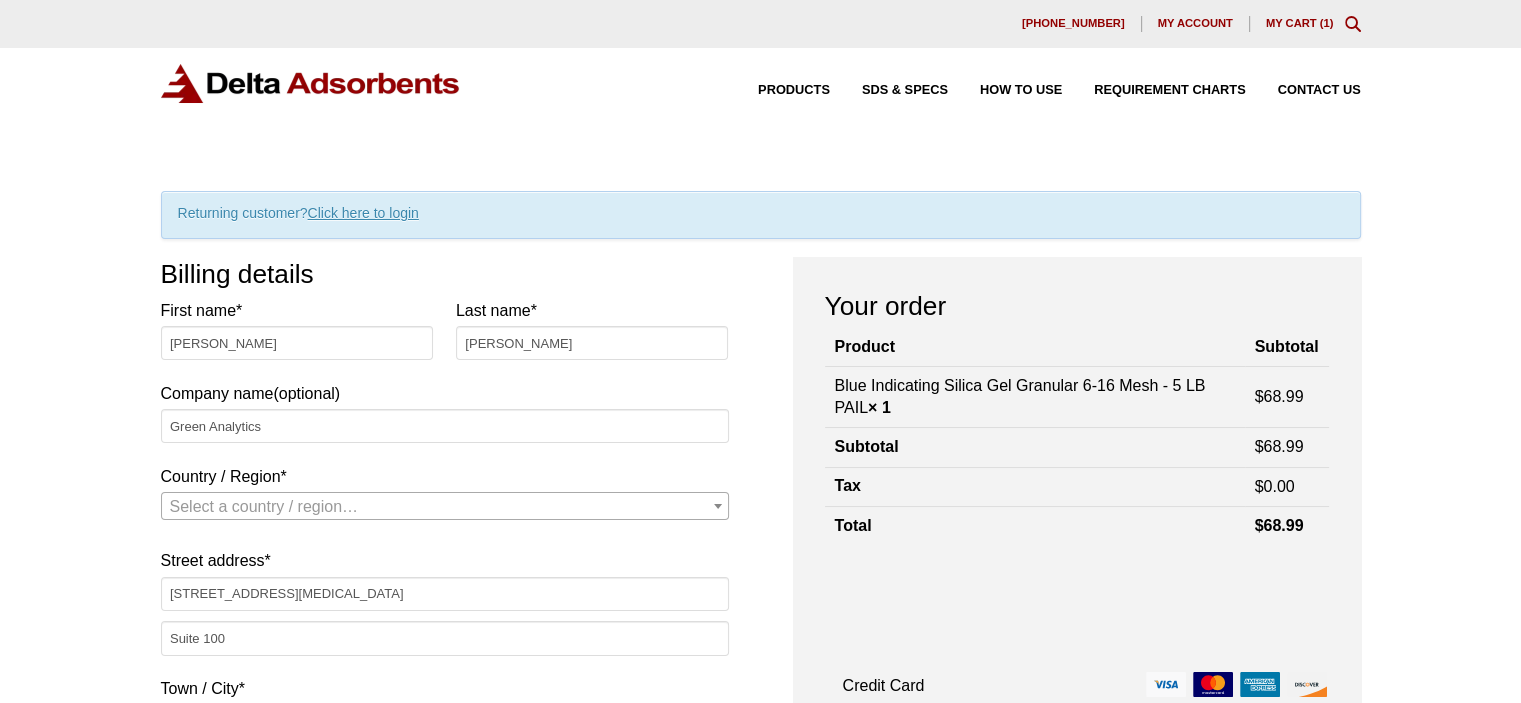 type on "7178912475" 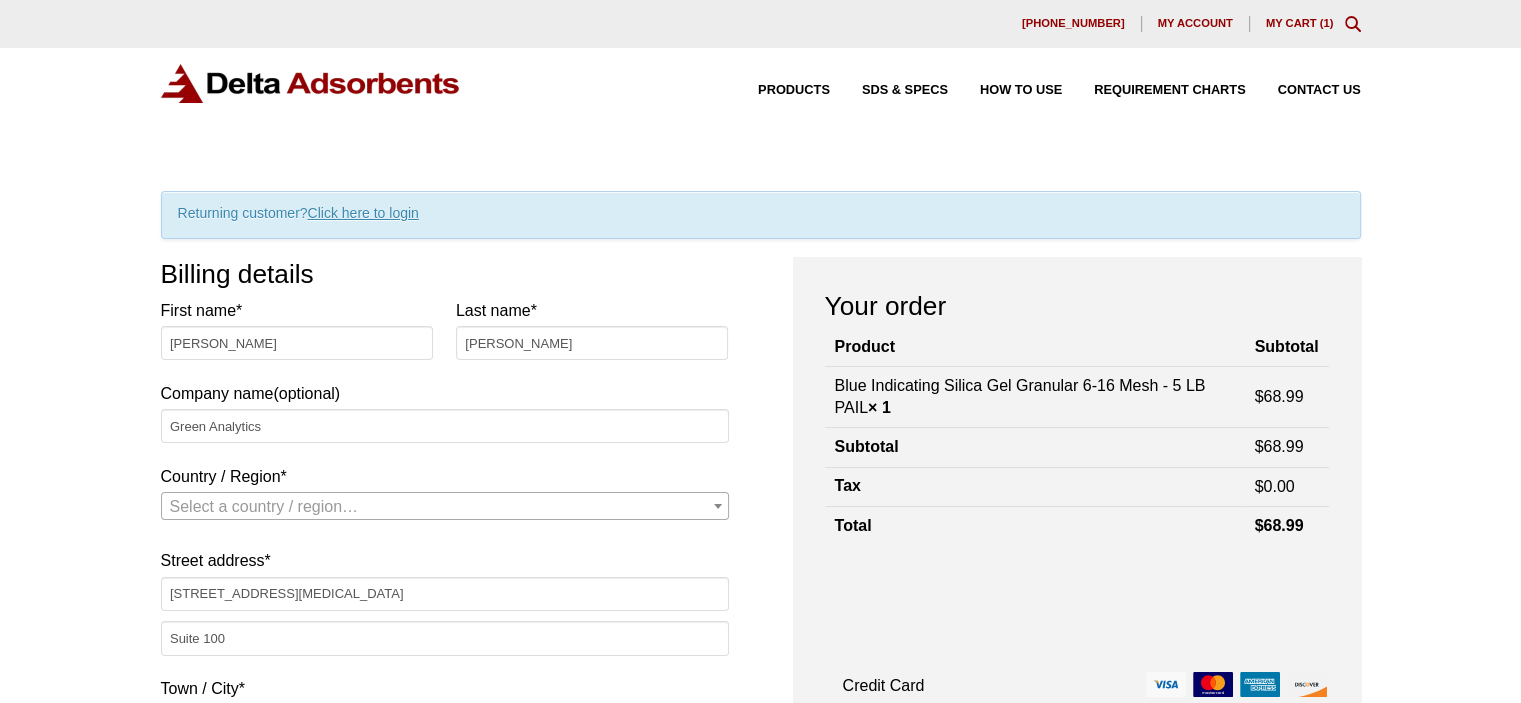 type on "[EMAIL_ADDRESS][DOMAIN_NAME]" 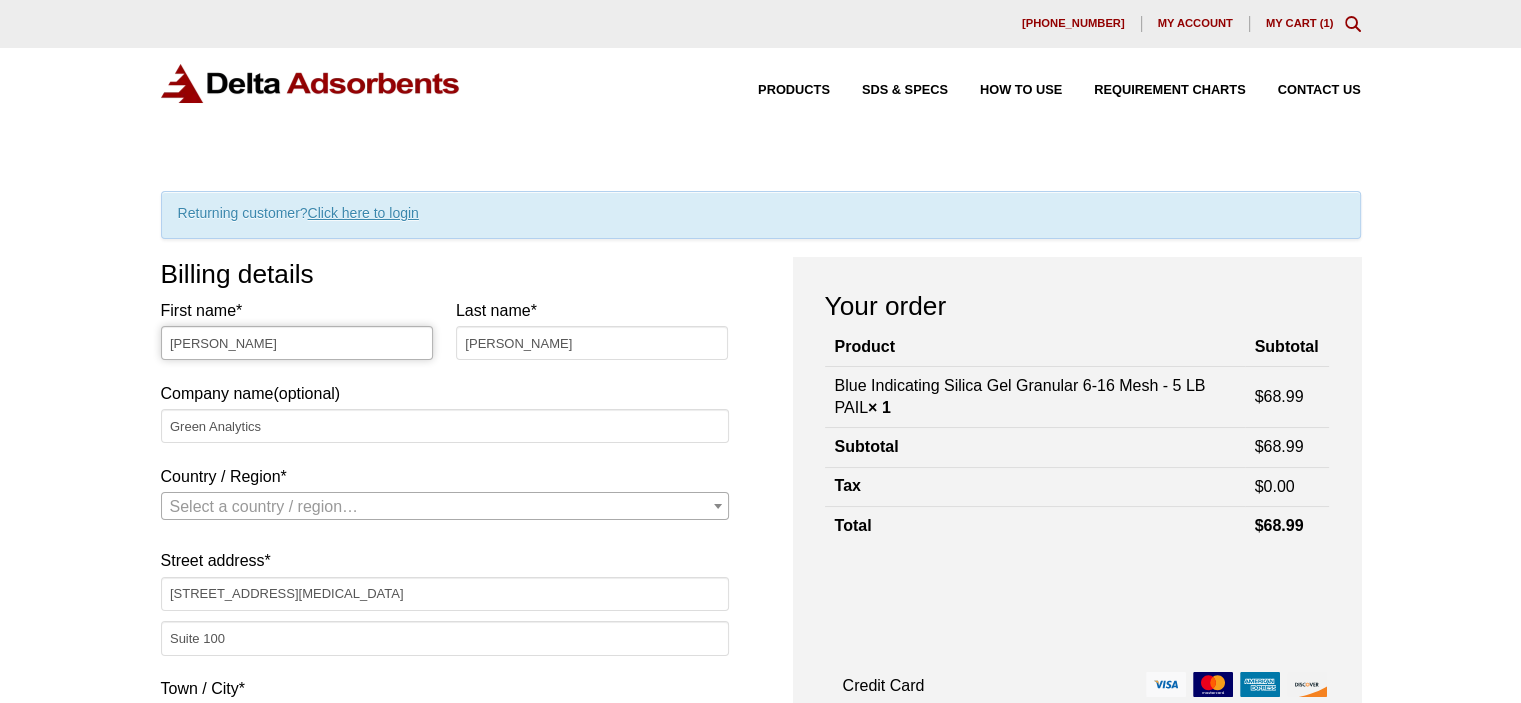 select on "US" 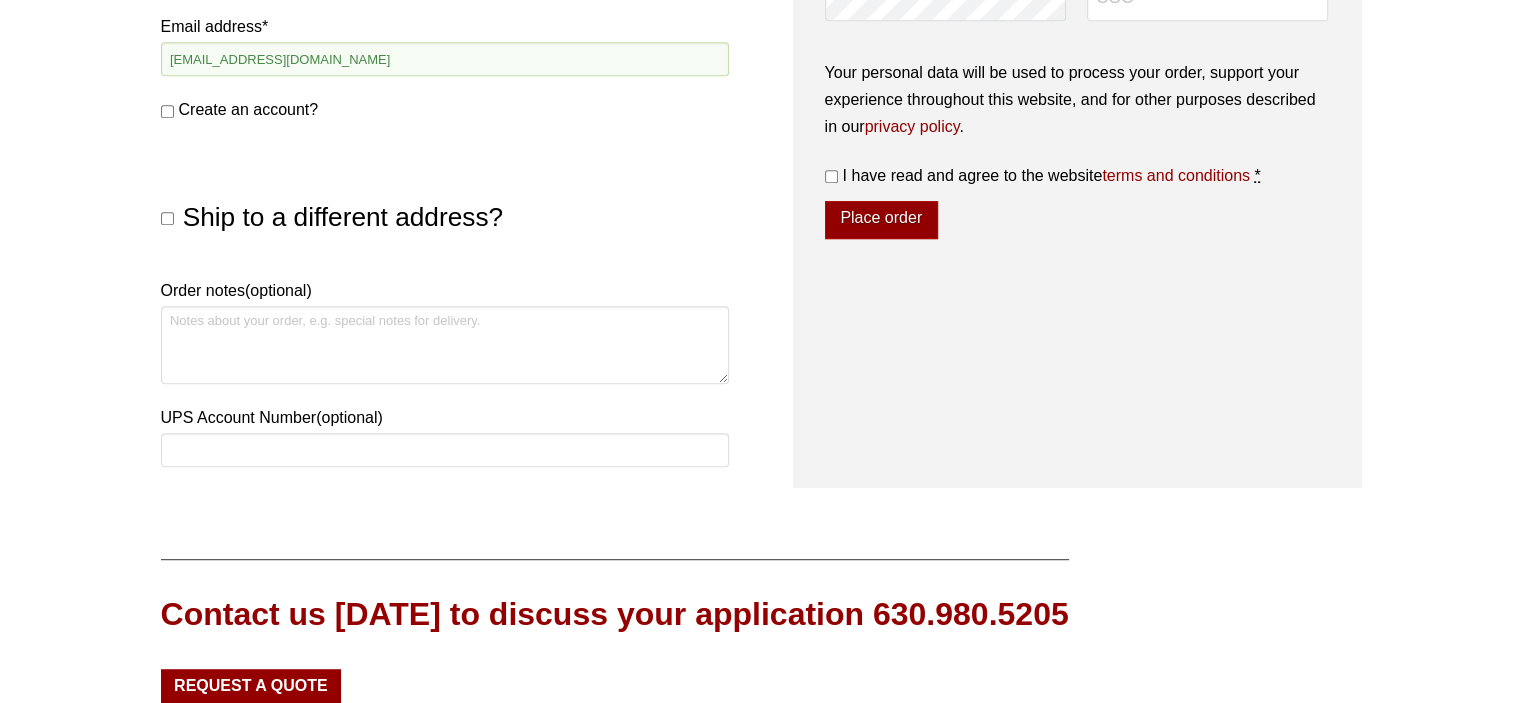 scroll, scrollTop: 1000, scrollLeft: 0, axis: vertical 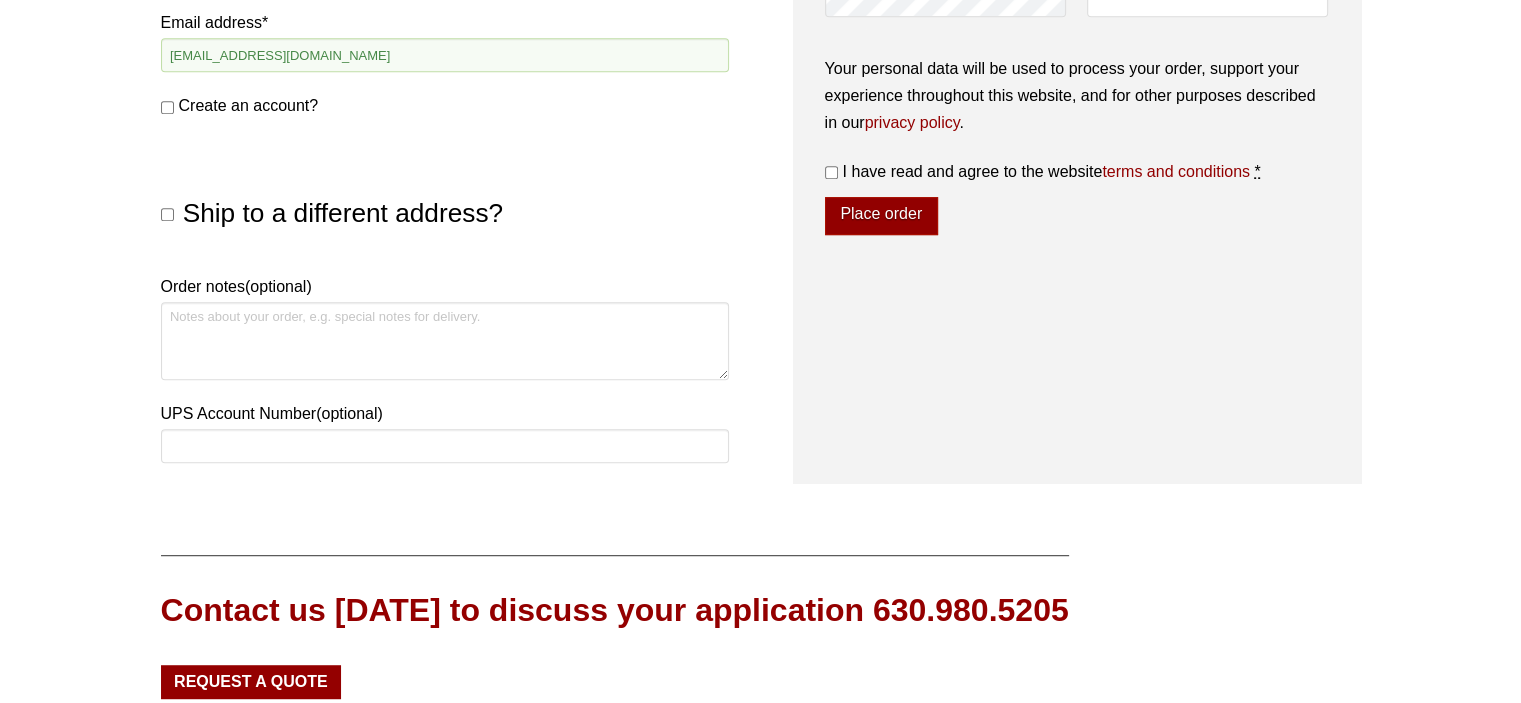 click on "Ship to a different address?" at bounding box center [167, 214] 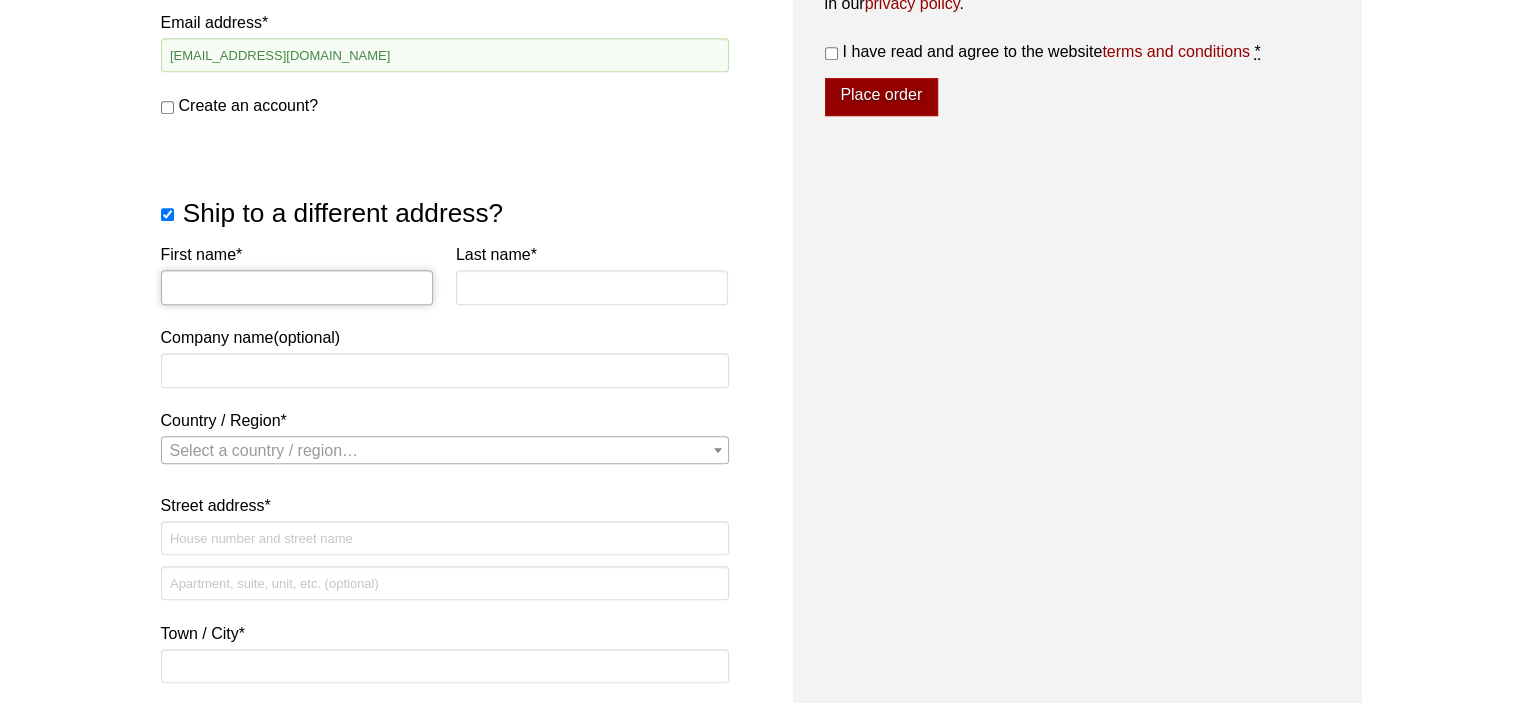 click on "First name  *" at bounding box center [297, 287] 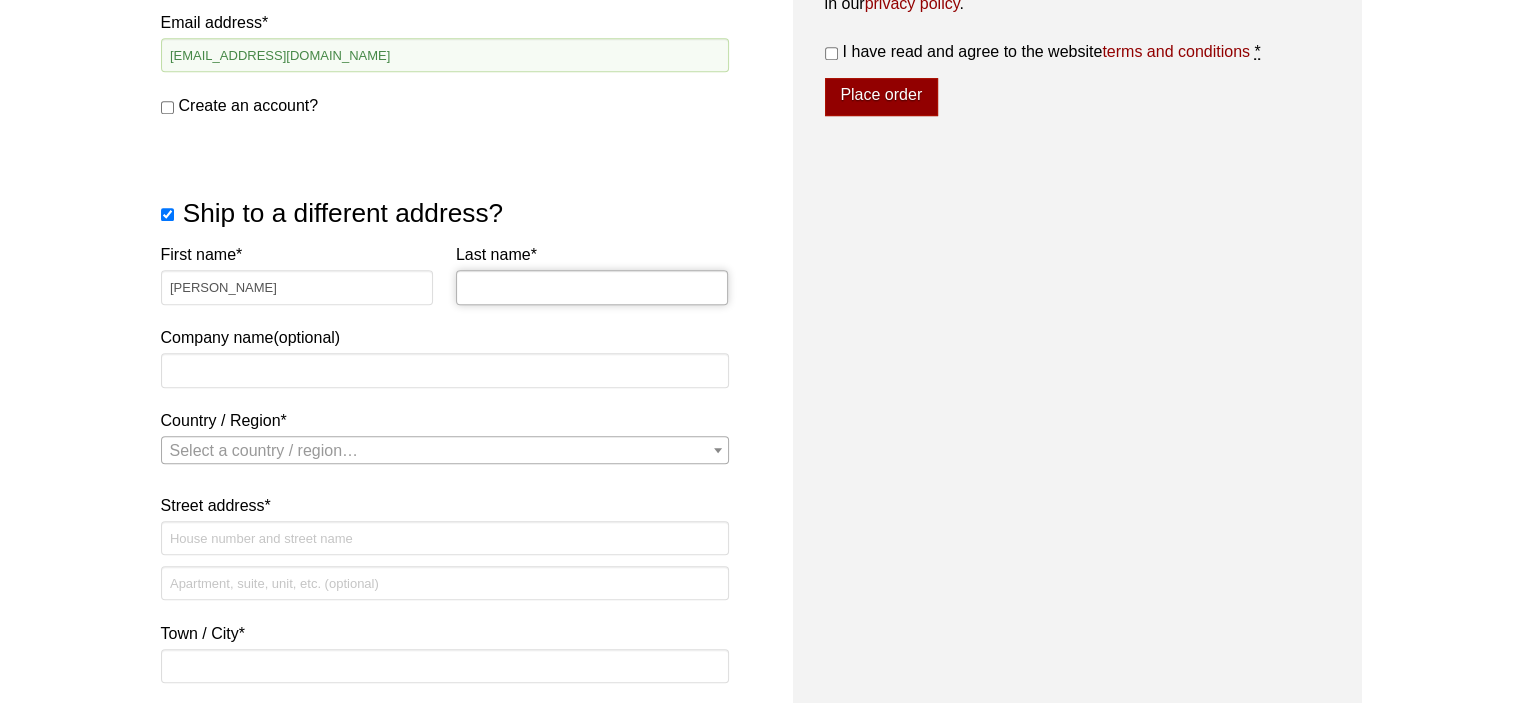 type on "Schalk" 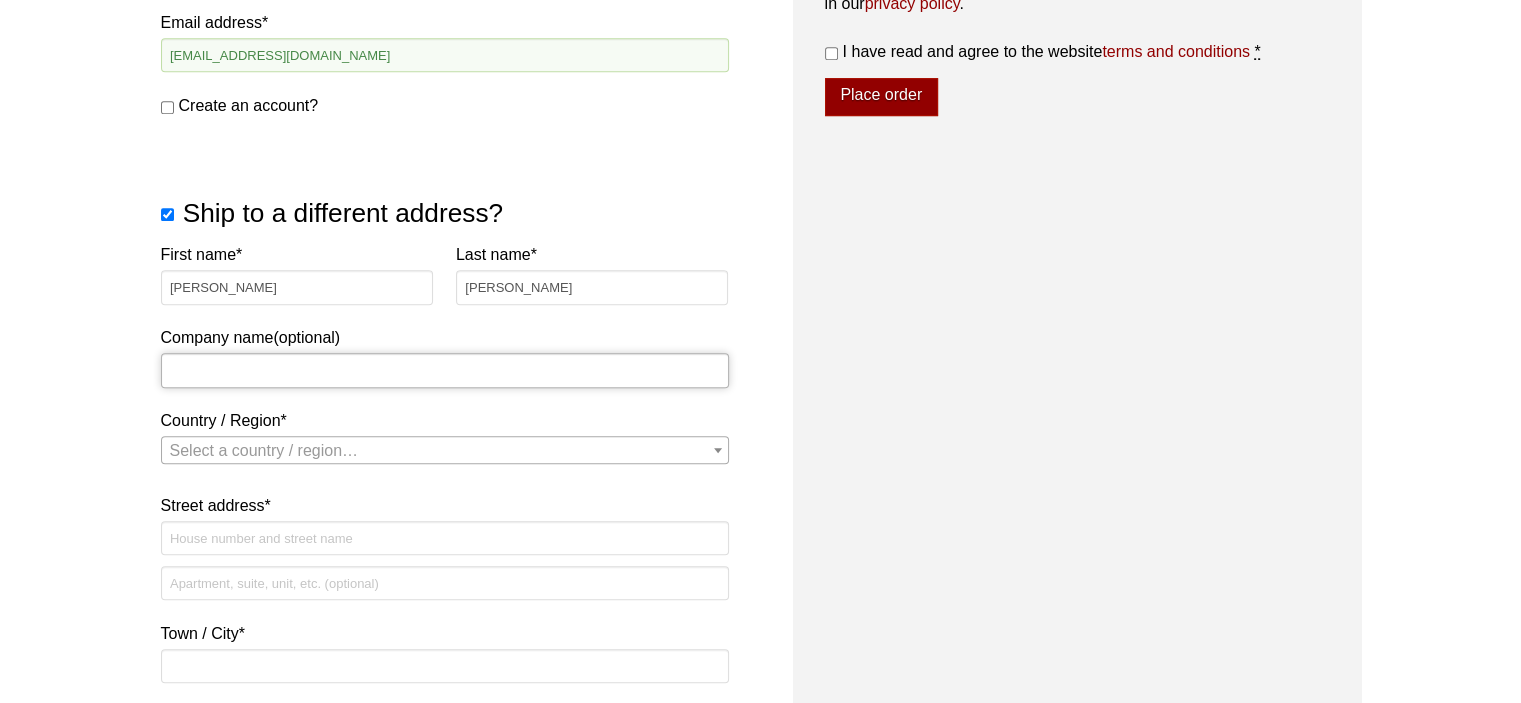 type on "Green Analytics [US_STATE]" 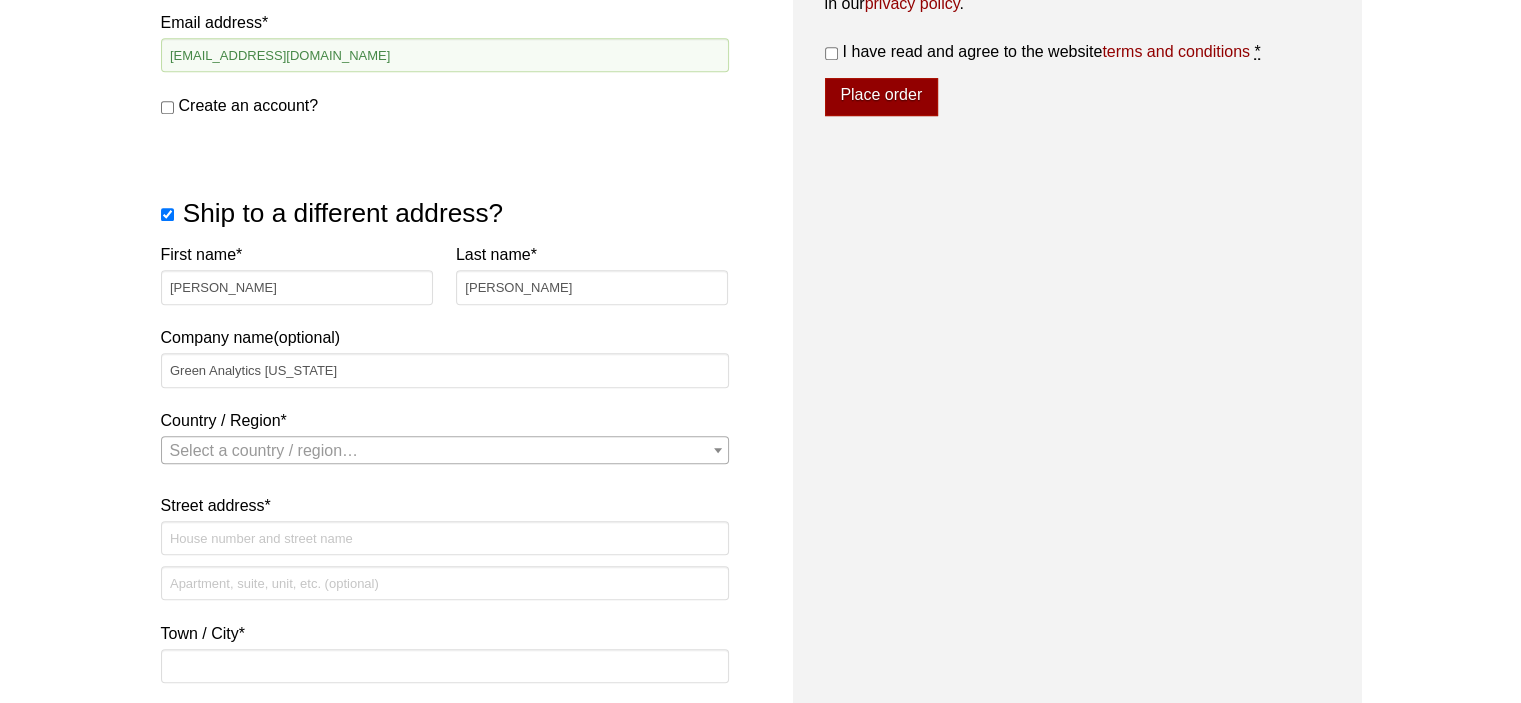 select on "US" 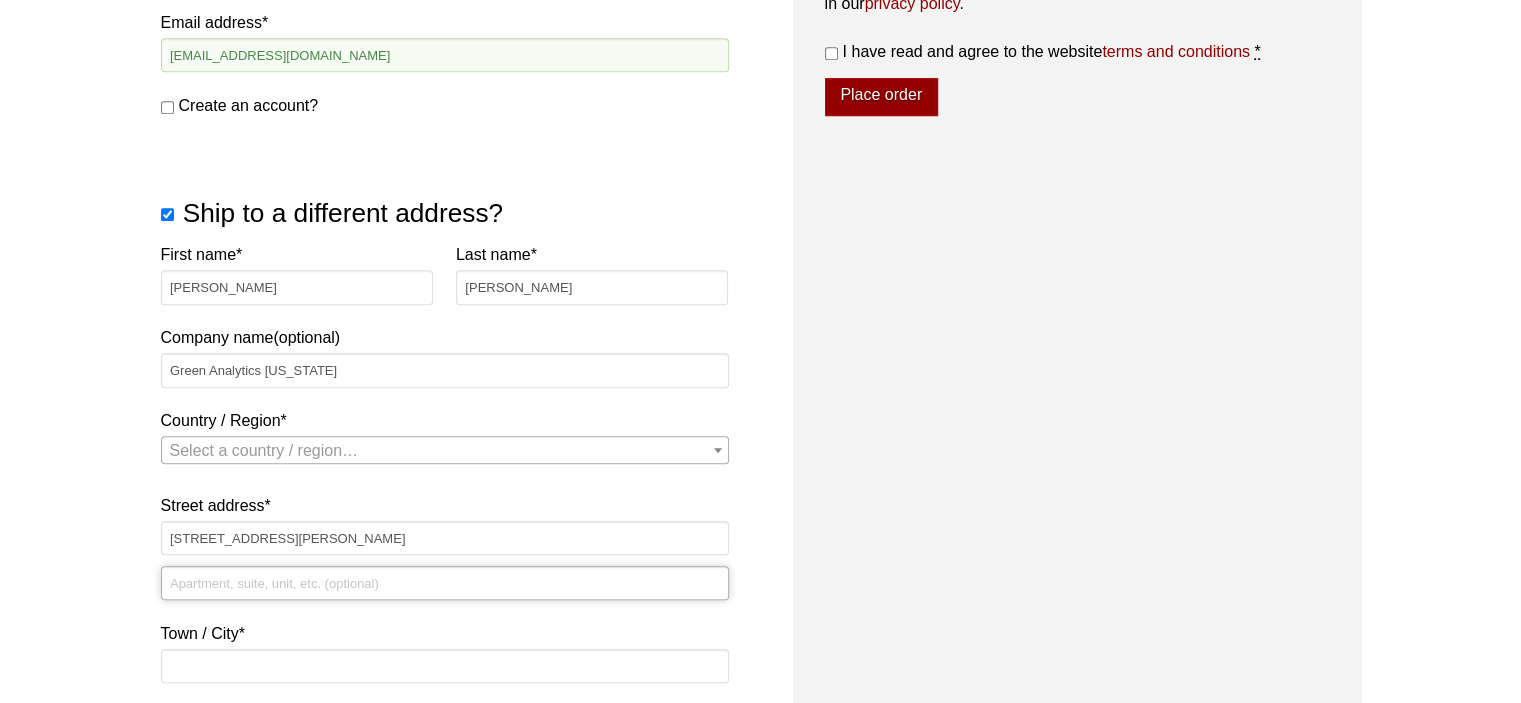 type on "Suite 2" 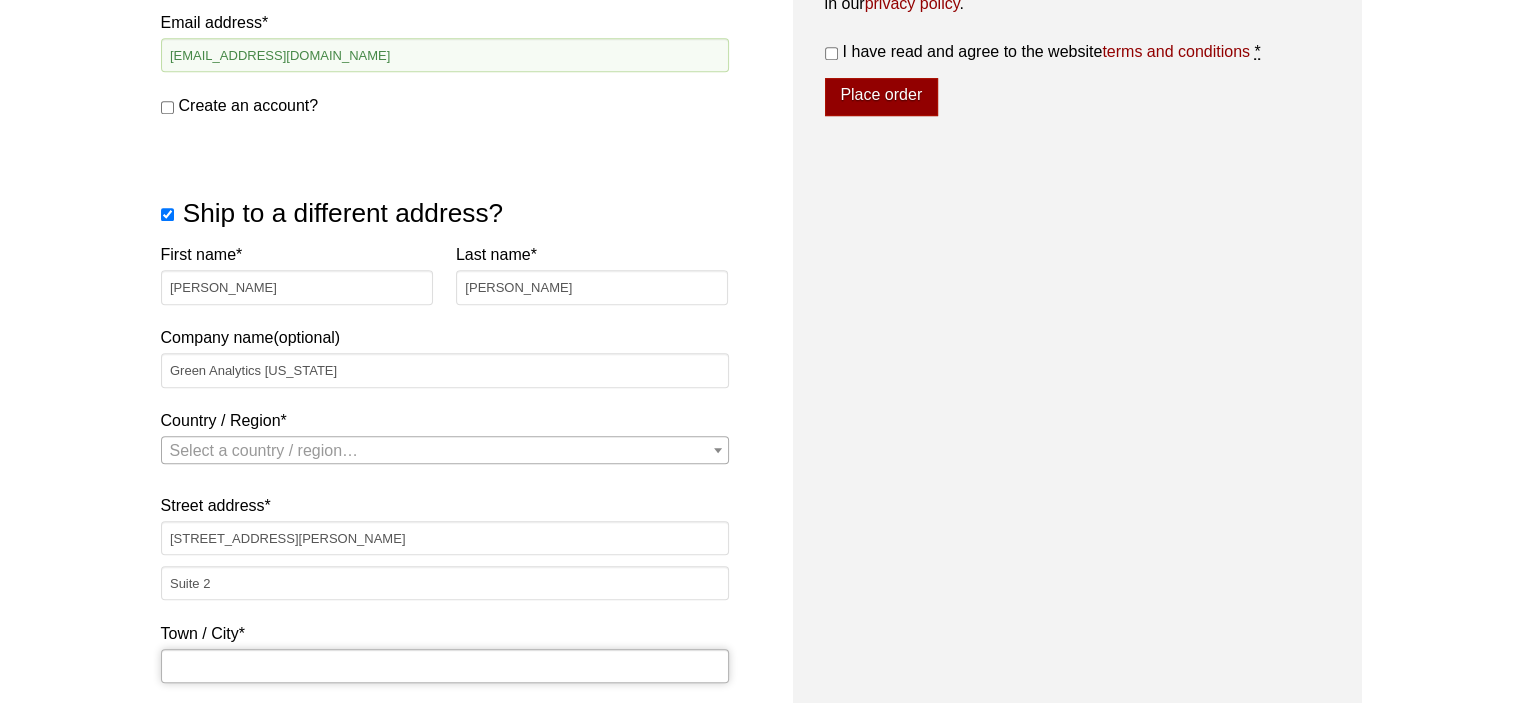 type on "Toledo" 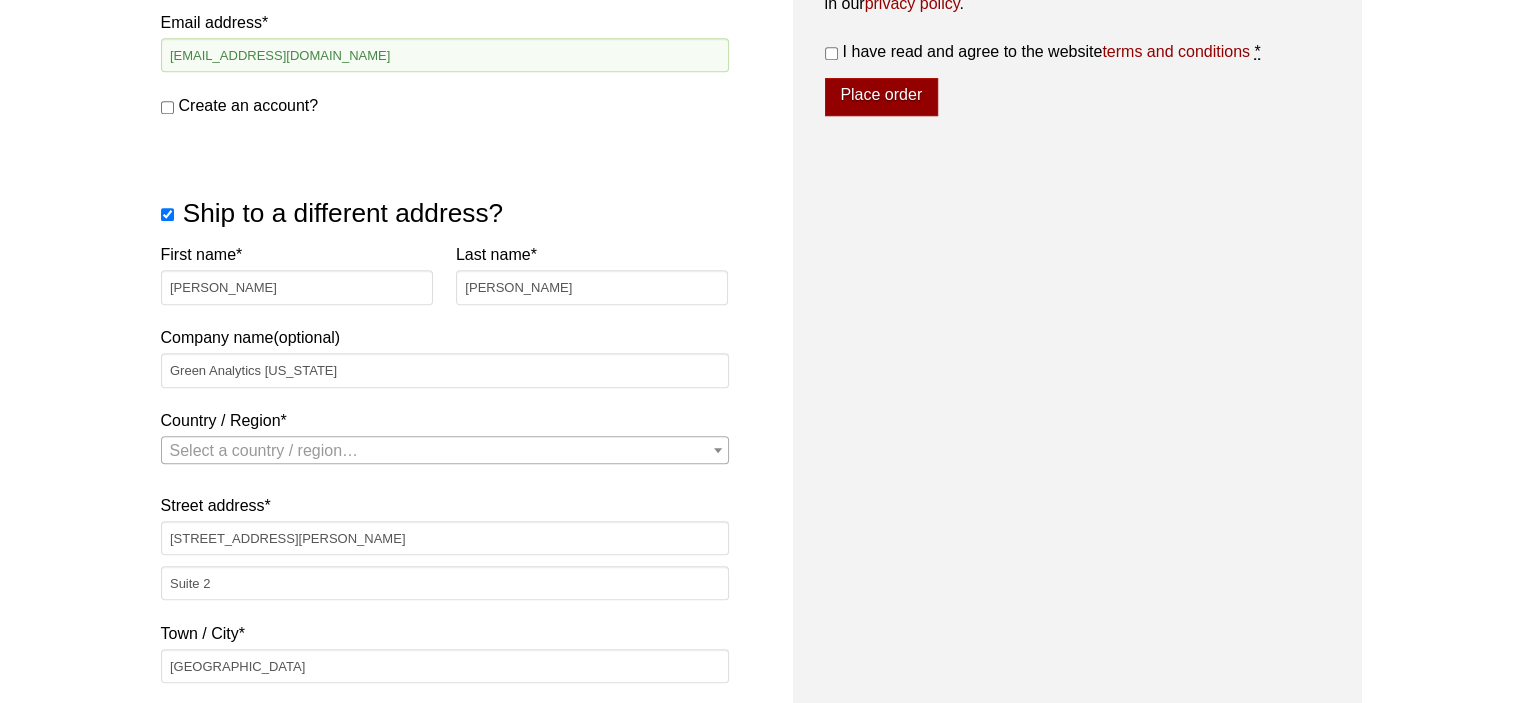 type on "43623" 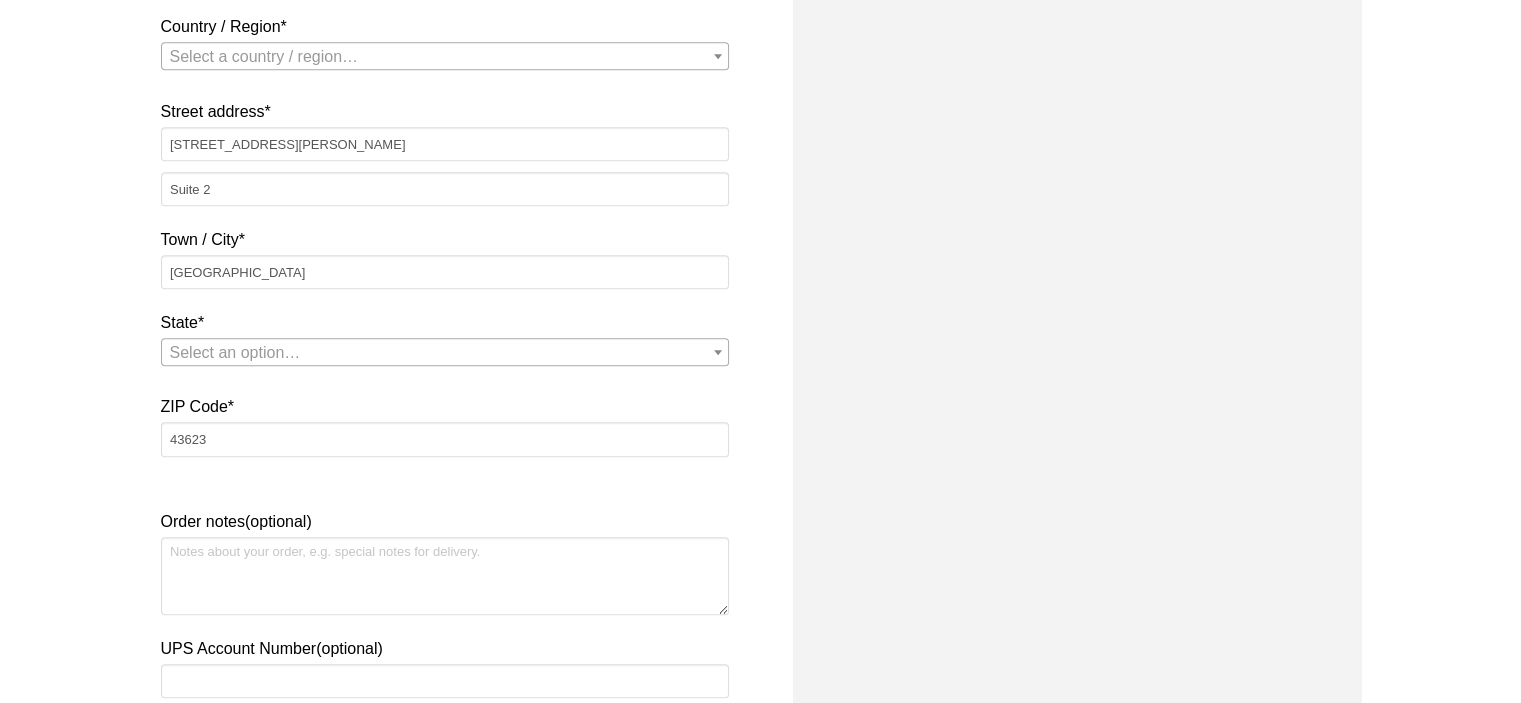 select on "US" 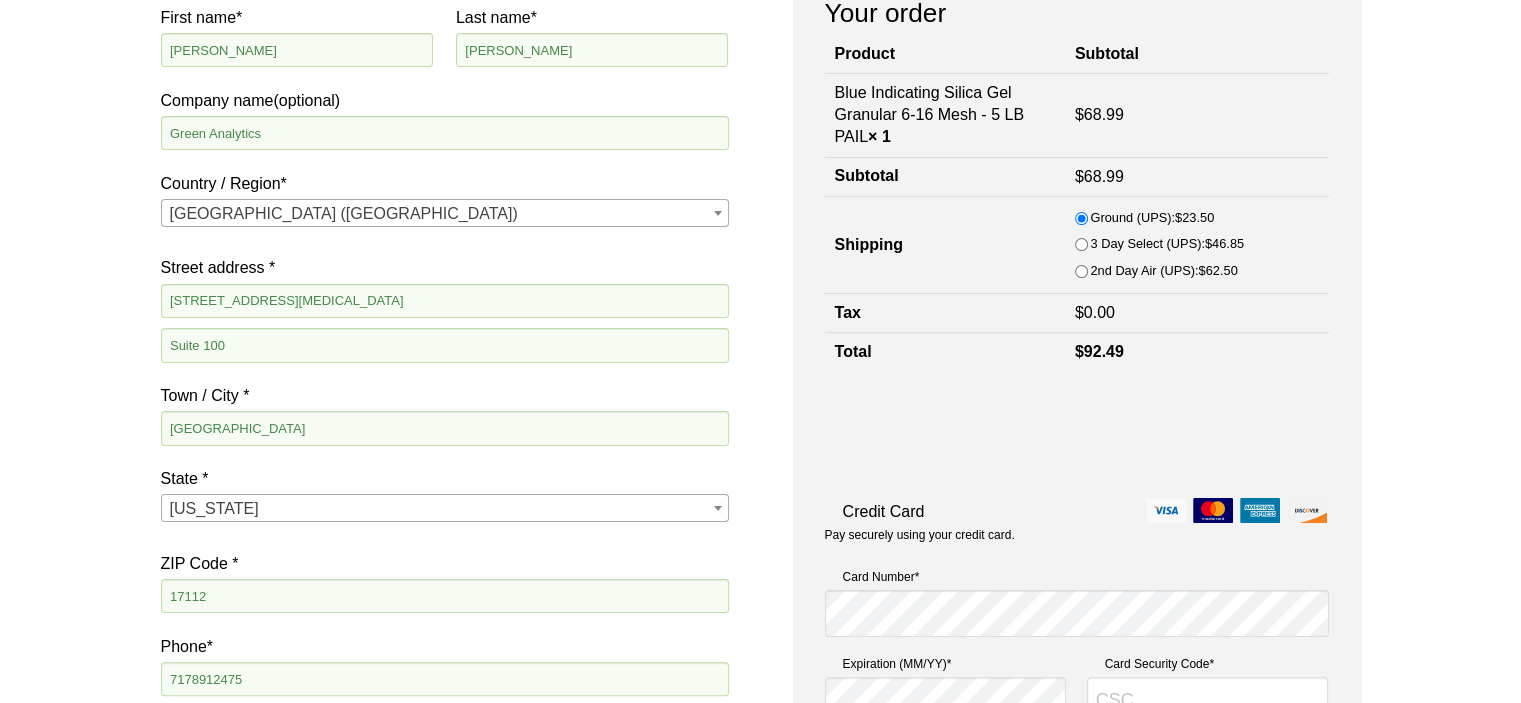 scroll, scrollTop: 294, scrollLeft: 0, axis: vertical 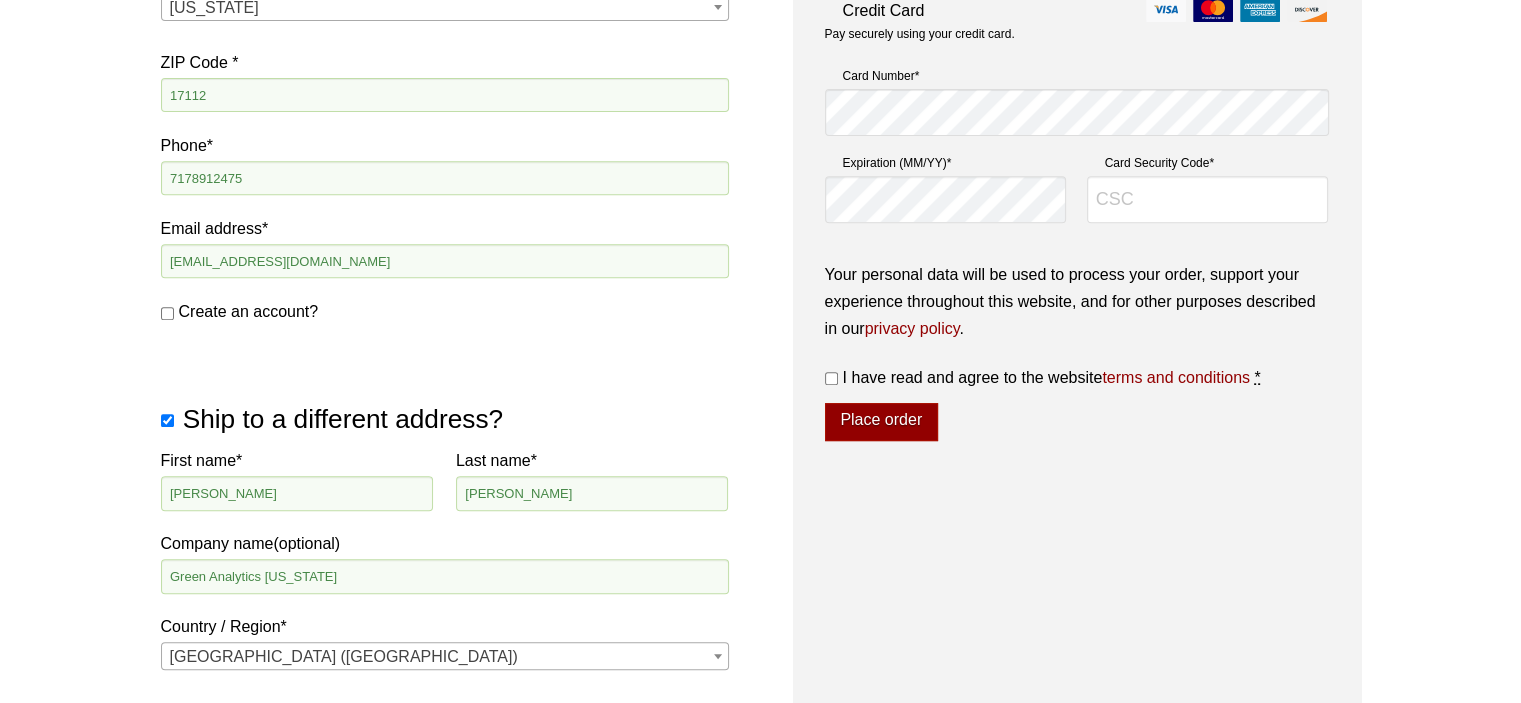type on "8567" 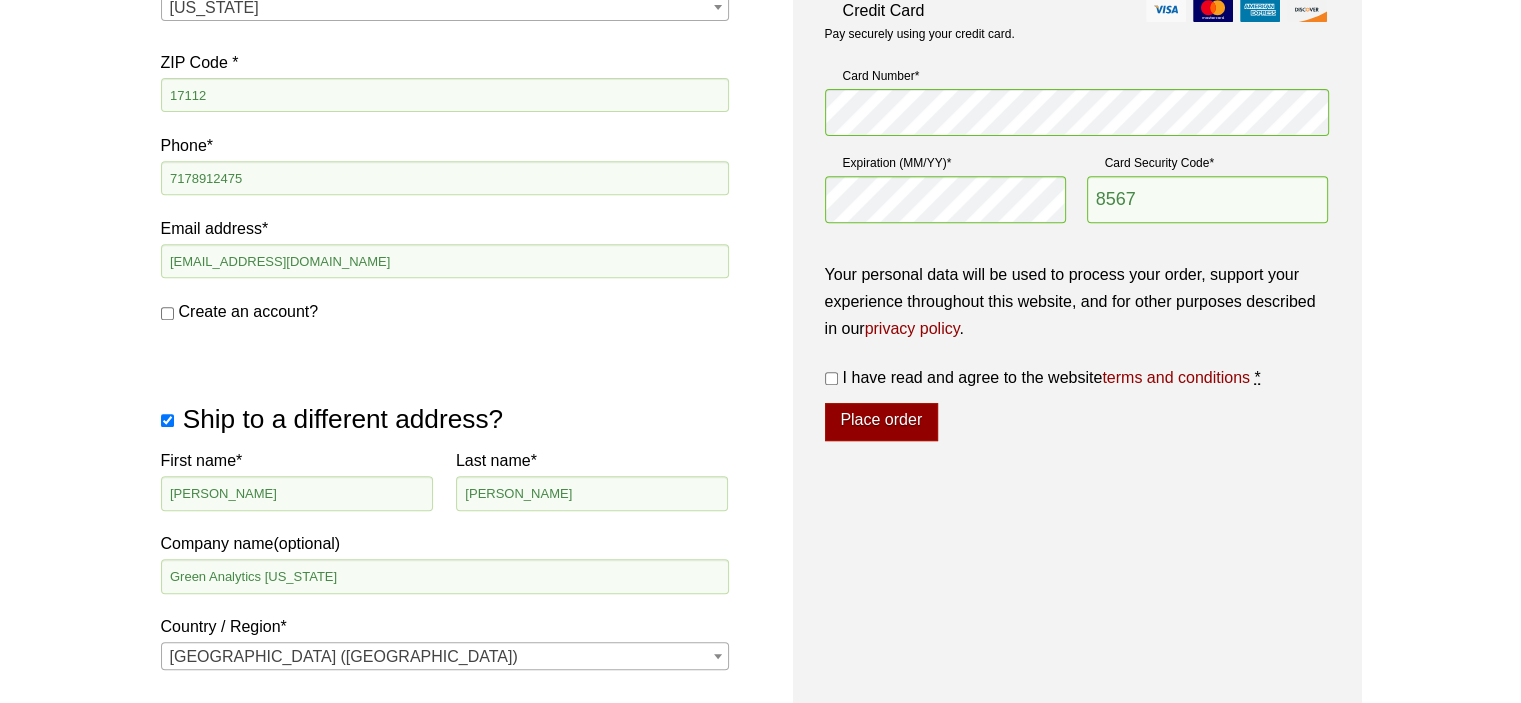 click on "I have read and agree to the website  terms and conditions   *" at bounding box center [831, 378] 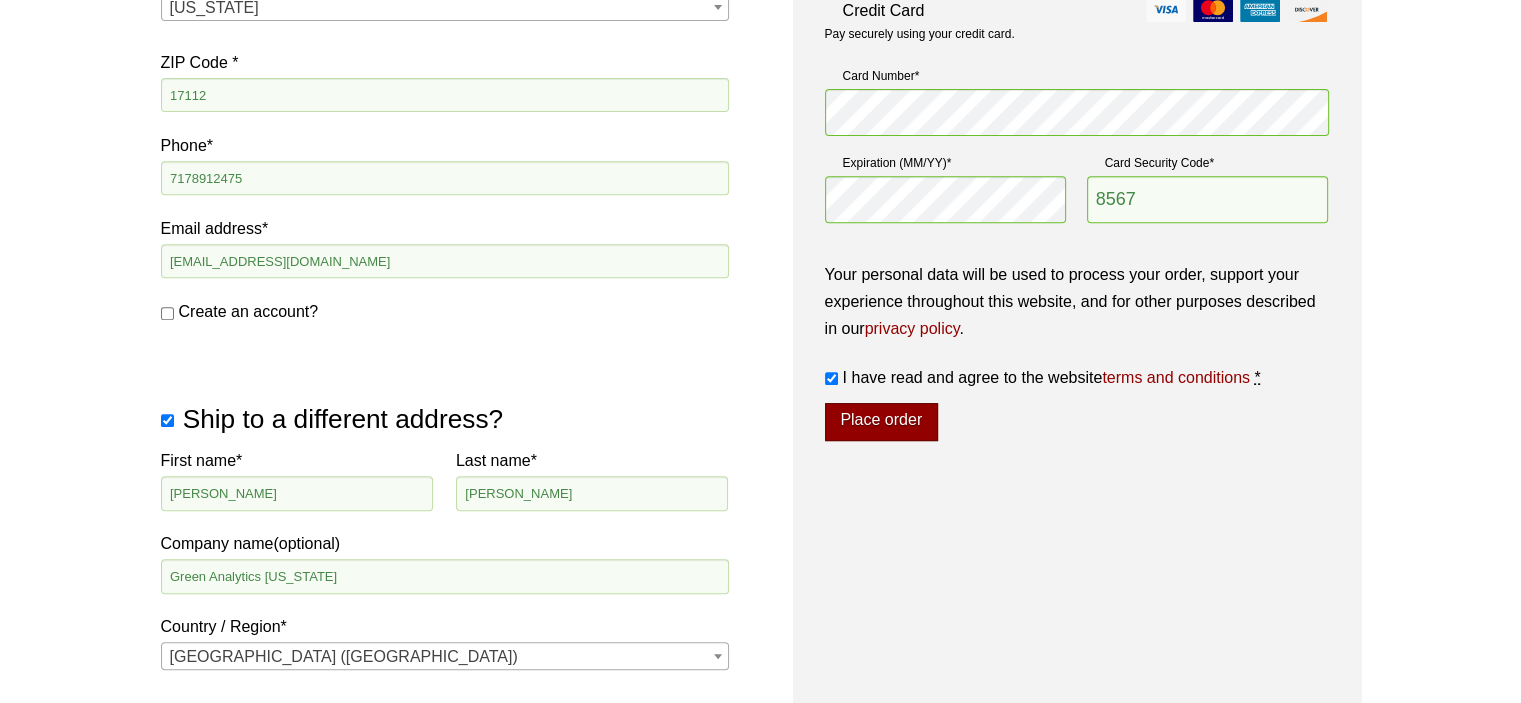 click on "Place order" at bounding box center [881, 422] 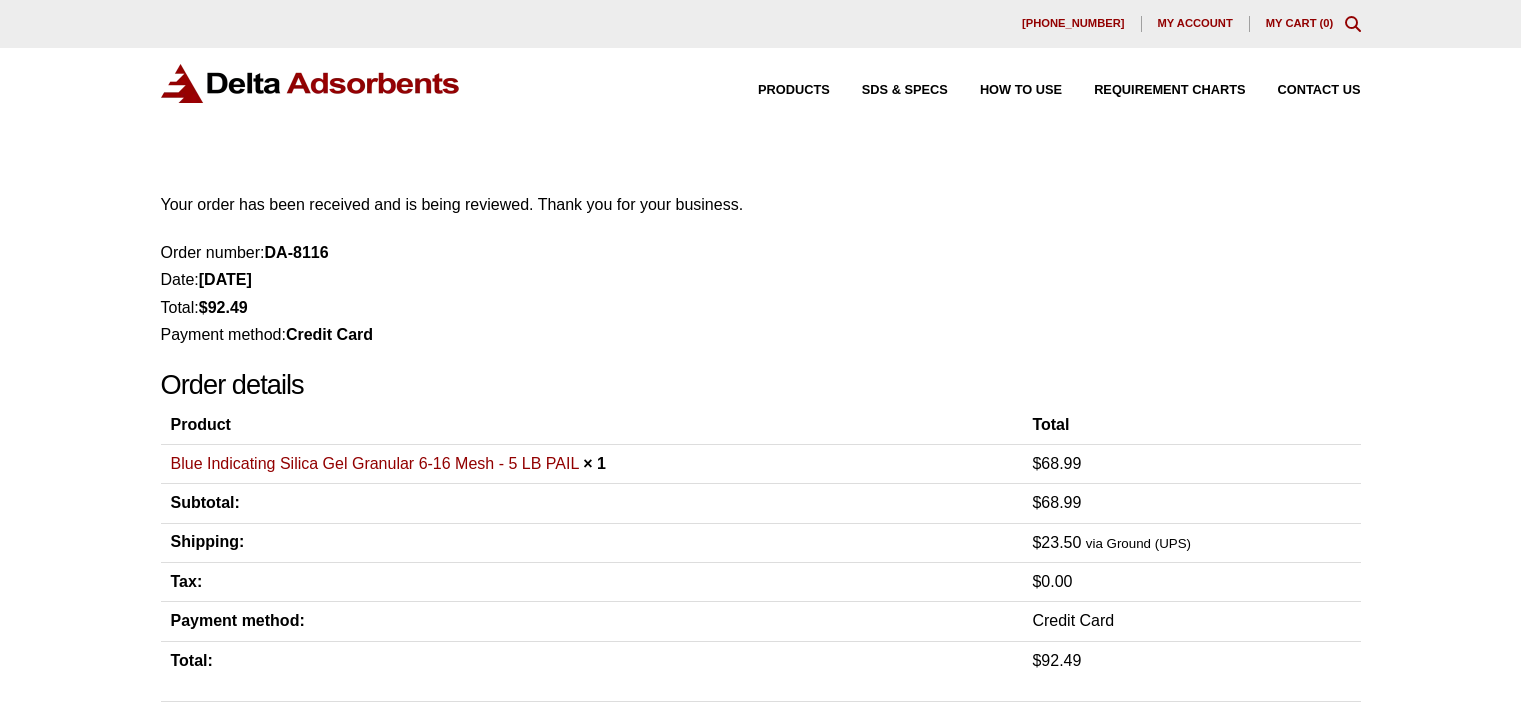 scroll, scrollTop: 0, scrollLeft: 0, axis: both 